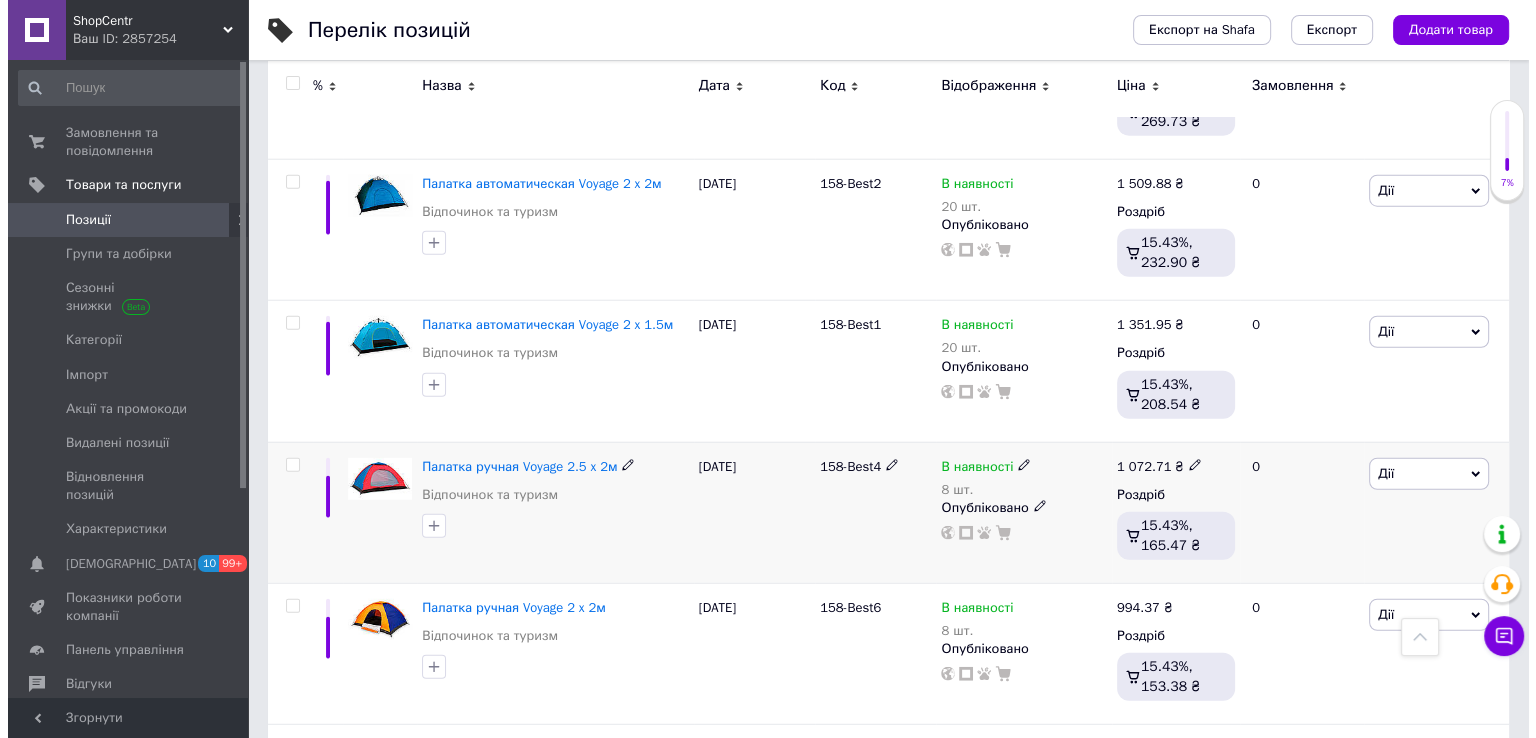 scroll, scrollTop: 6000, scrollLeft: 0, axis: vertical 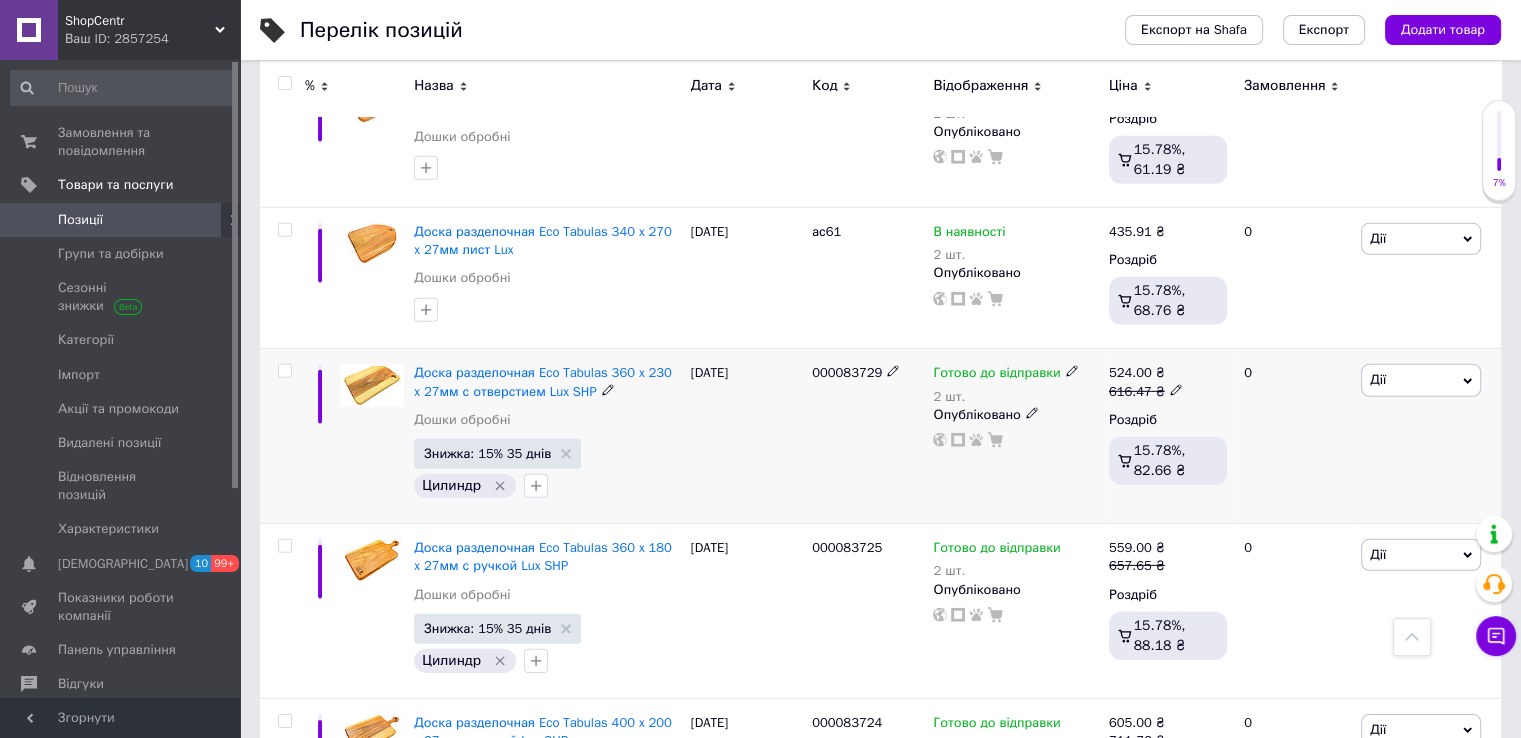 click at bounding box center [285, 371] 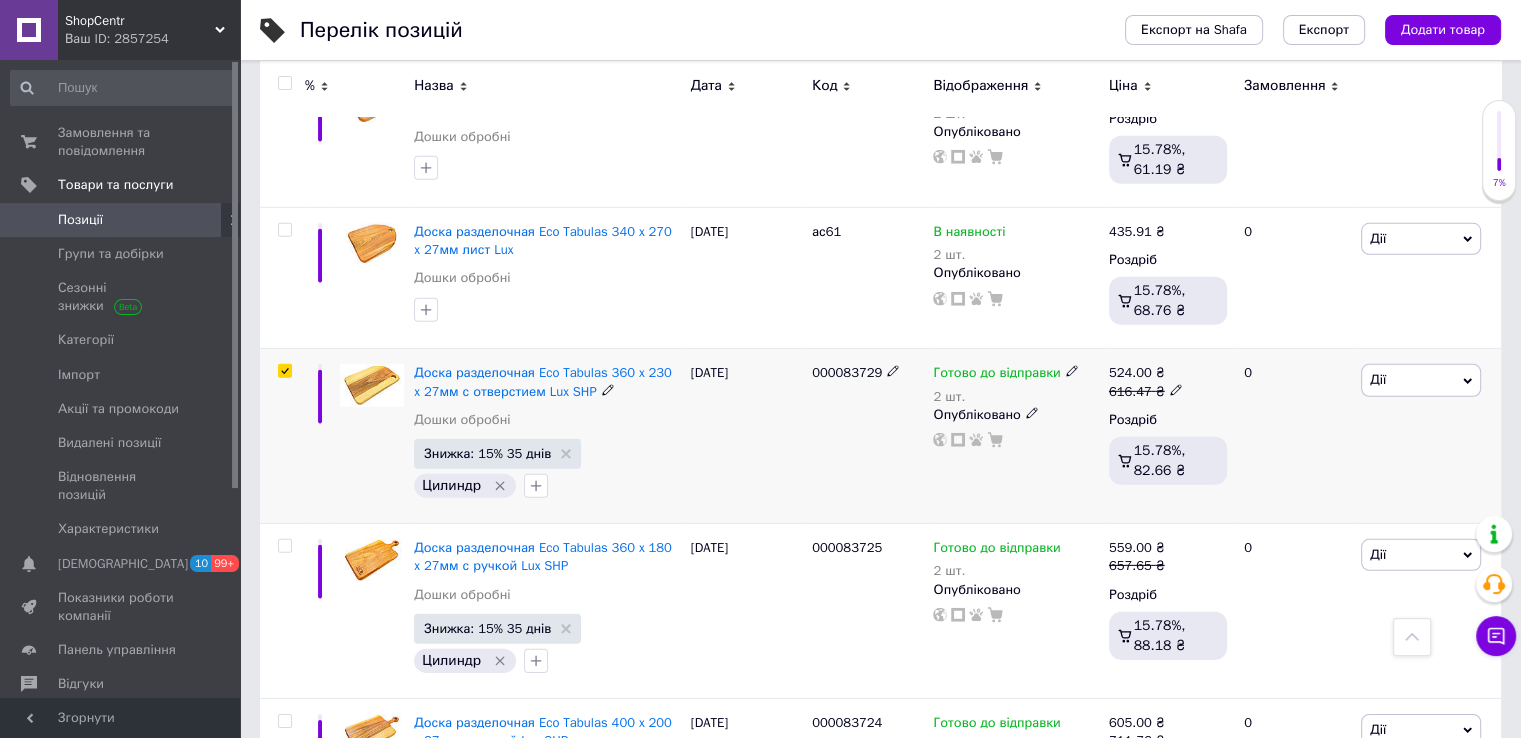 checkbox on "true" 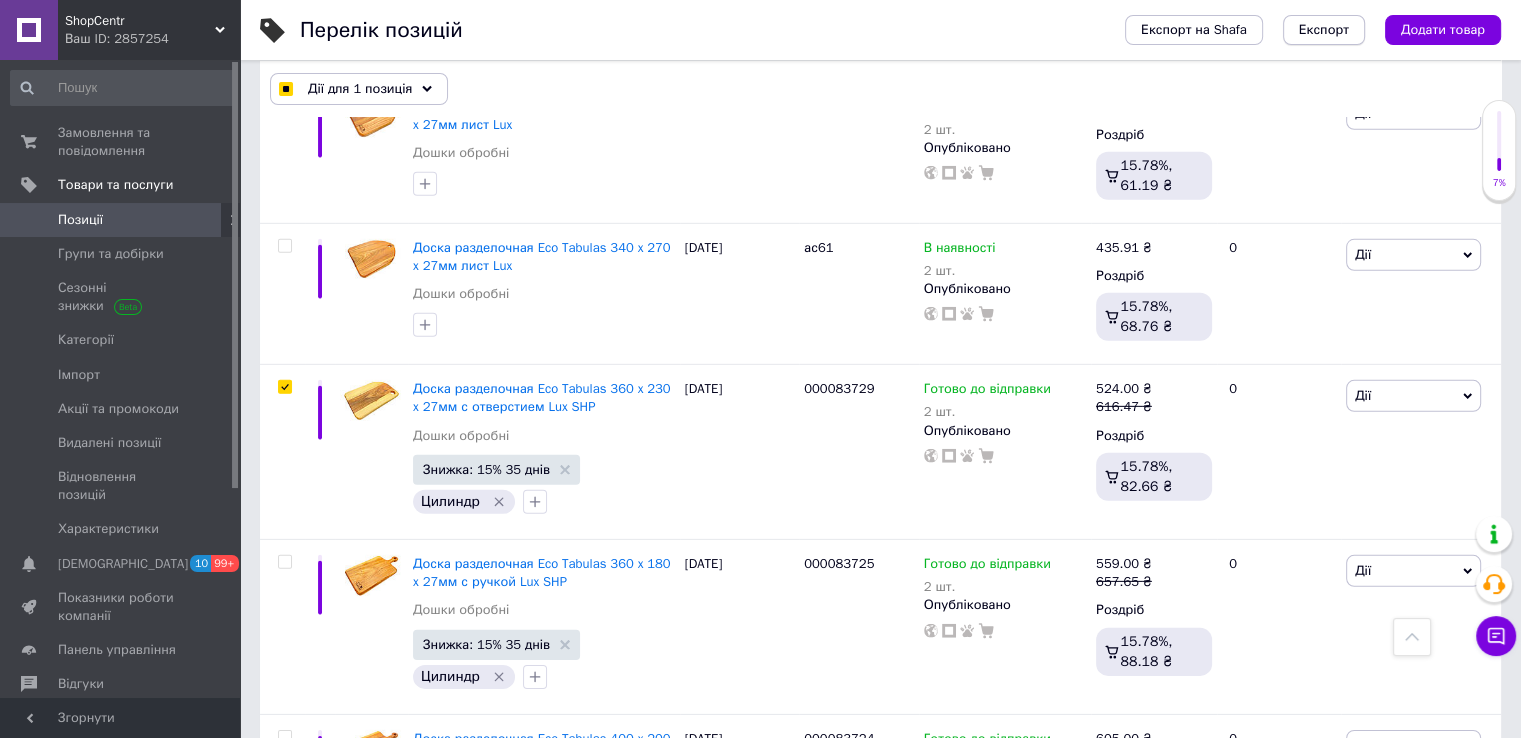 click on "Експорт" at bounding box center [1324, 30] 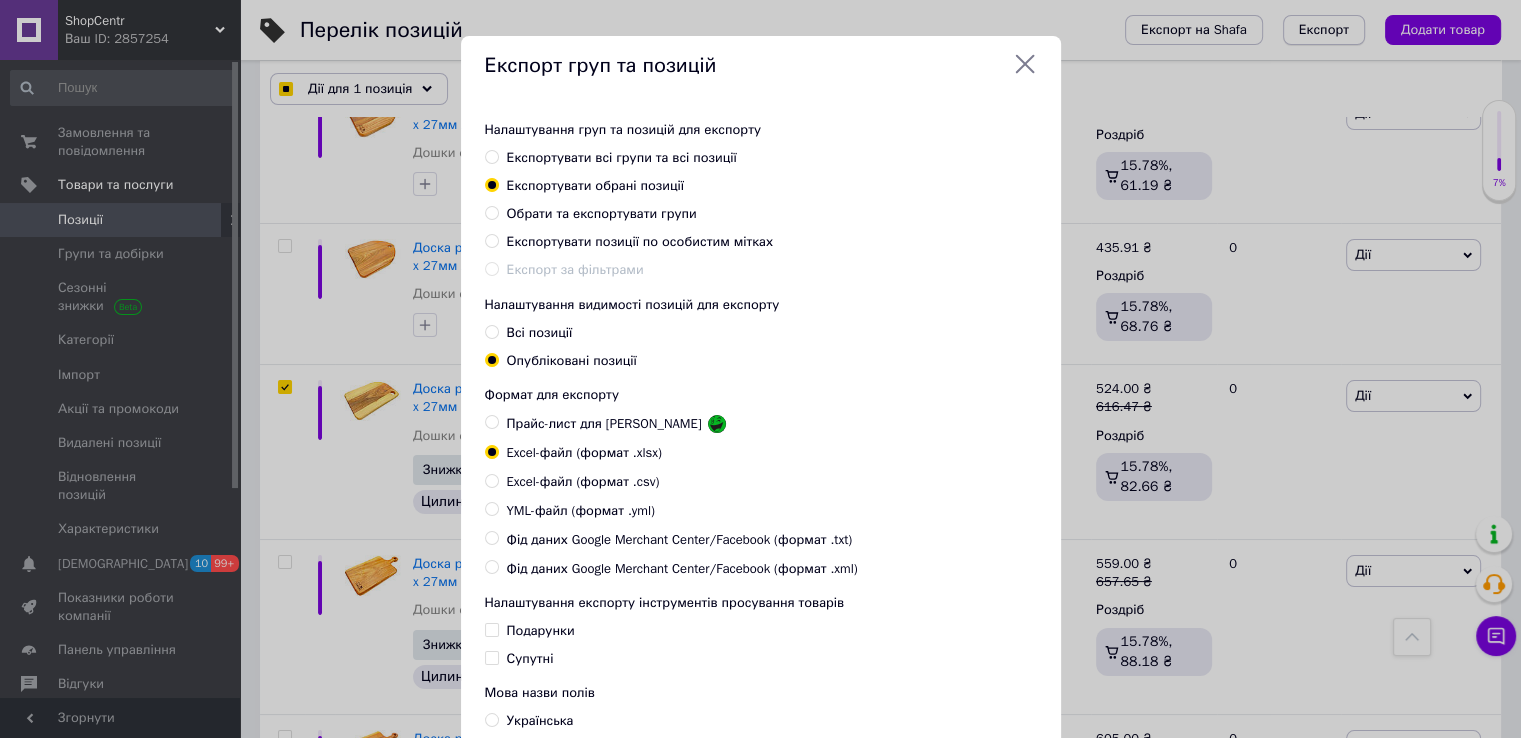 checkbox on "true" 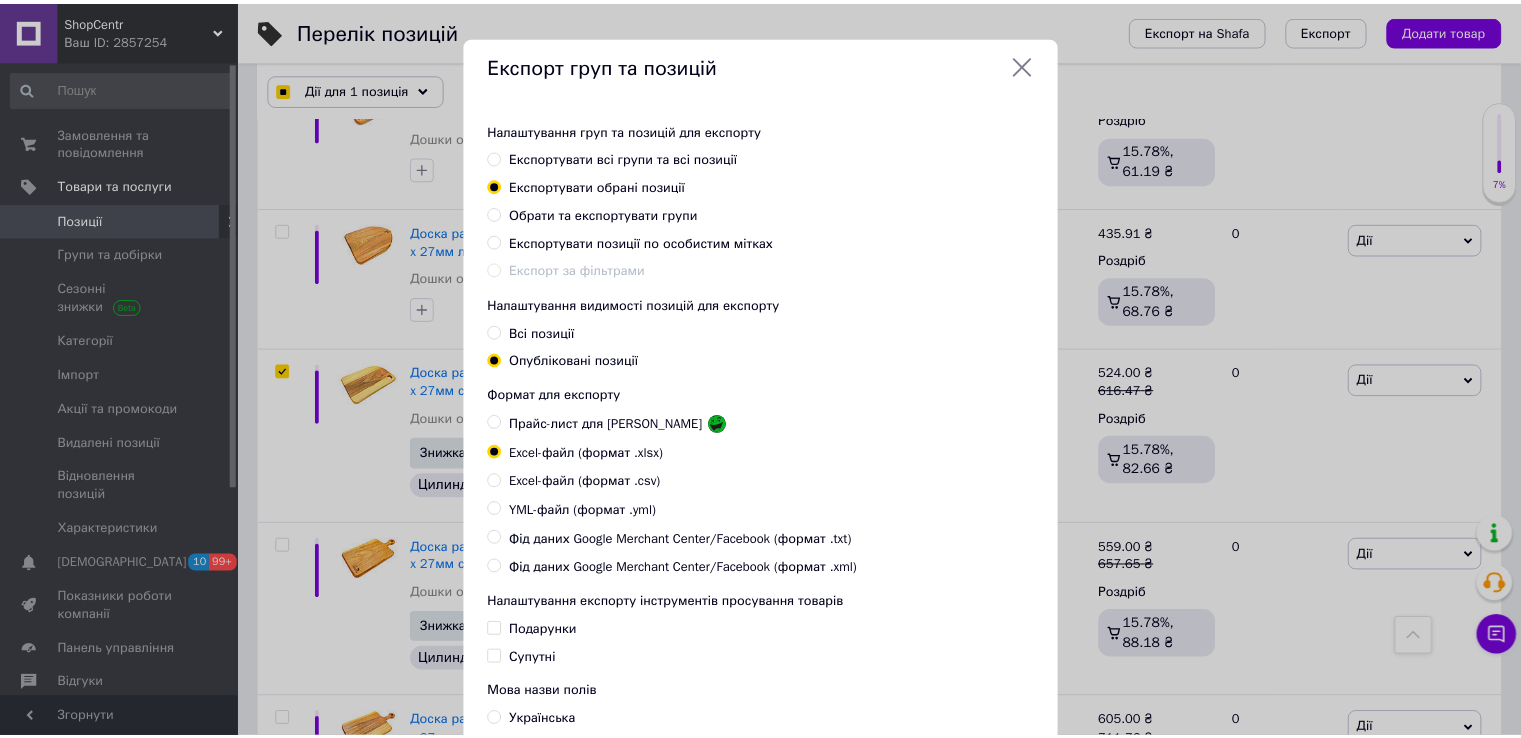 scroll, scrollTop: 170, scrollLeft: 0, axis: vertical 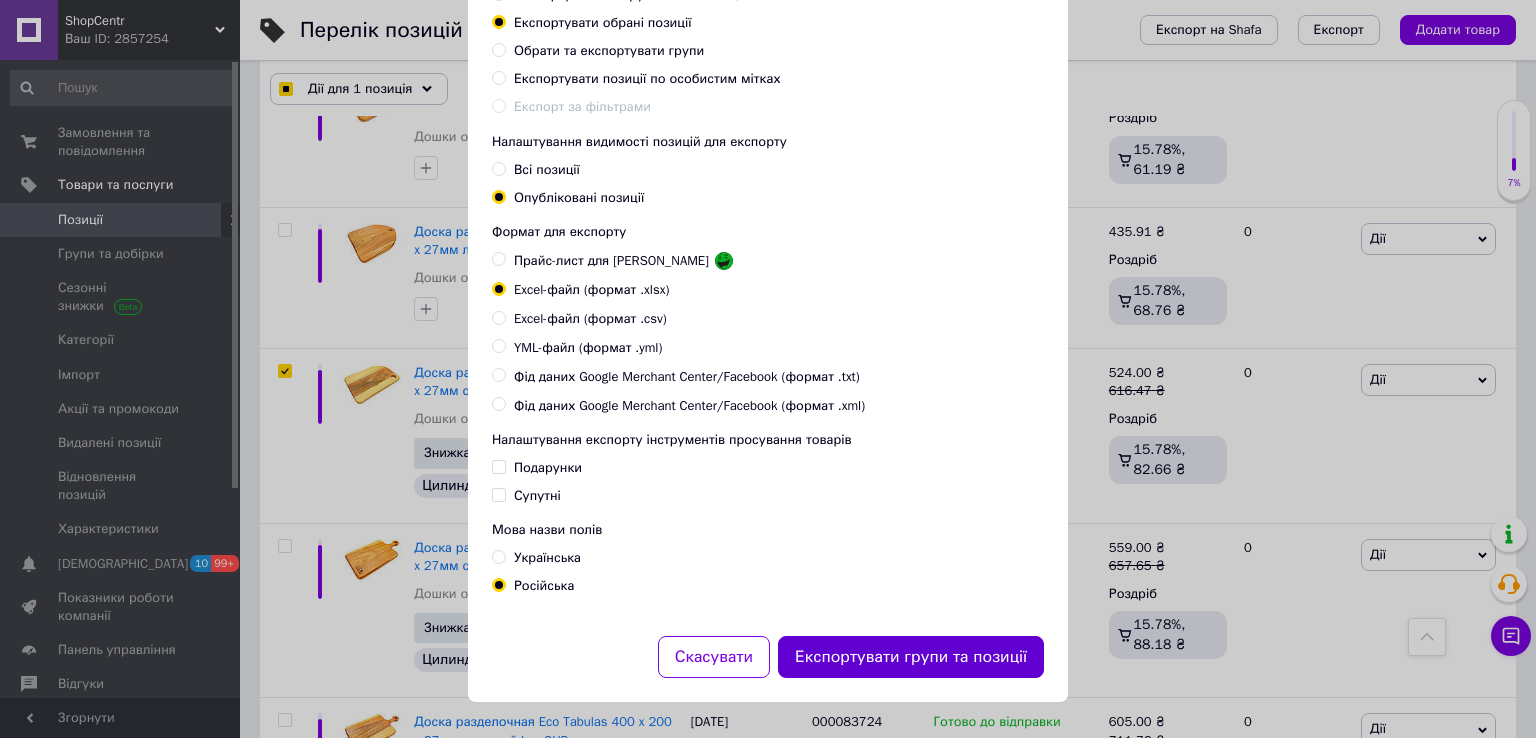 click on "Експортувати групи та позиції" at bounding box center (911, 657) 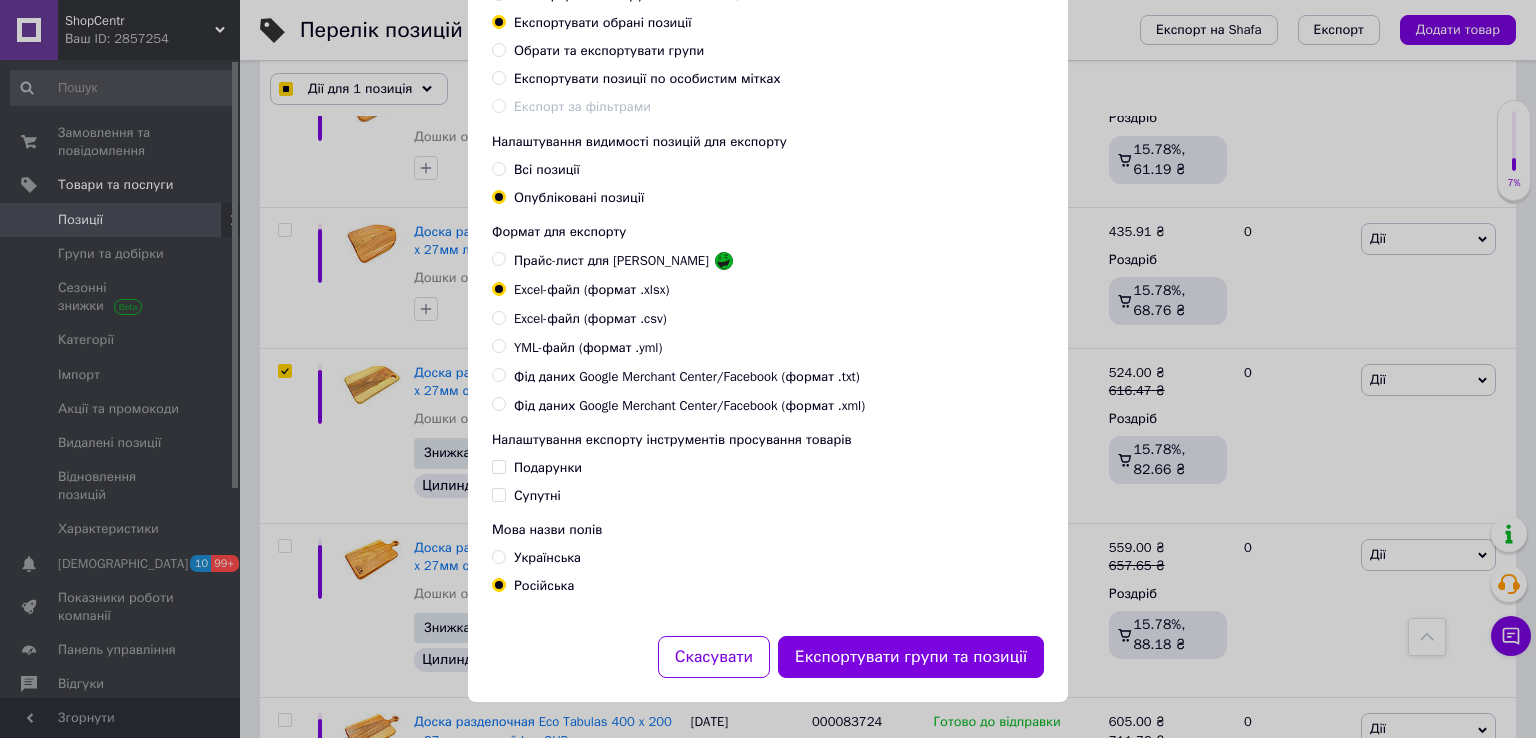 checkbox on "true" 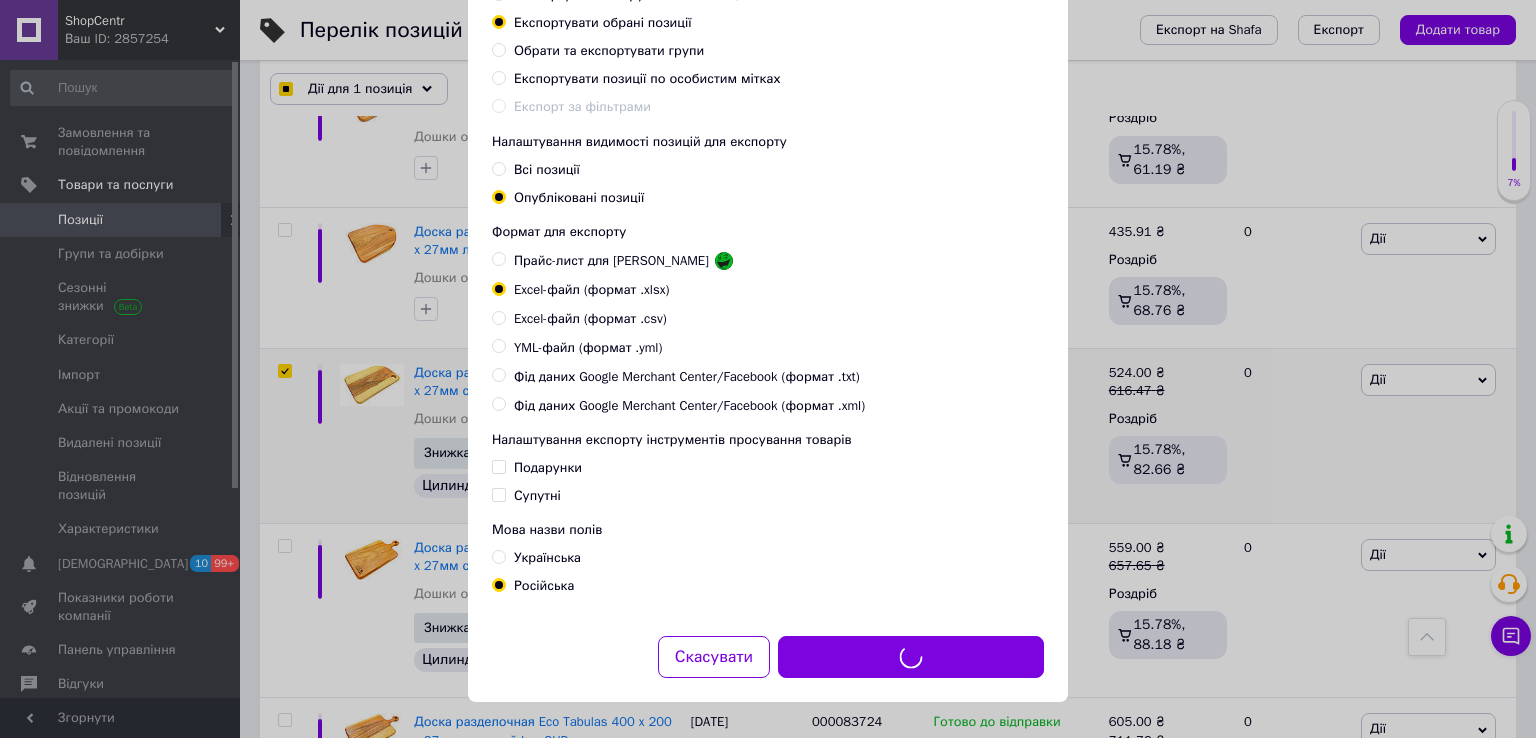 checkbox on "true" 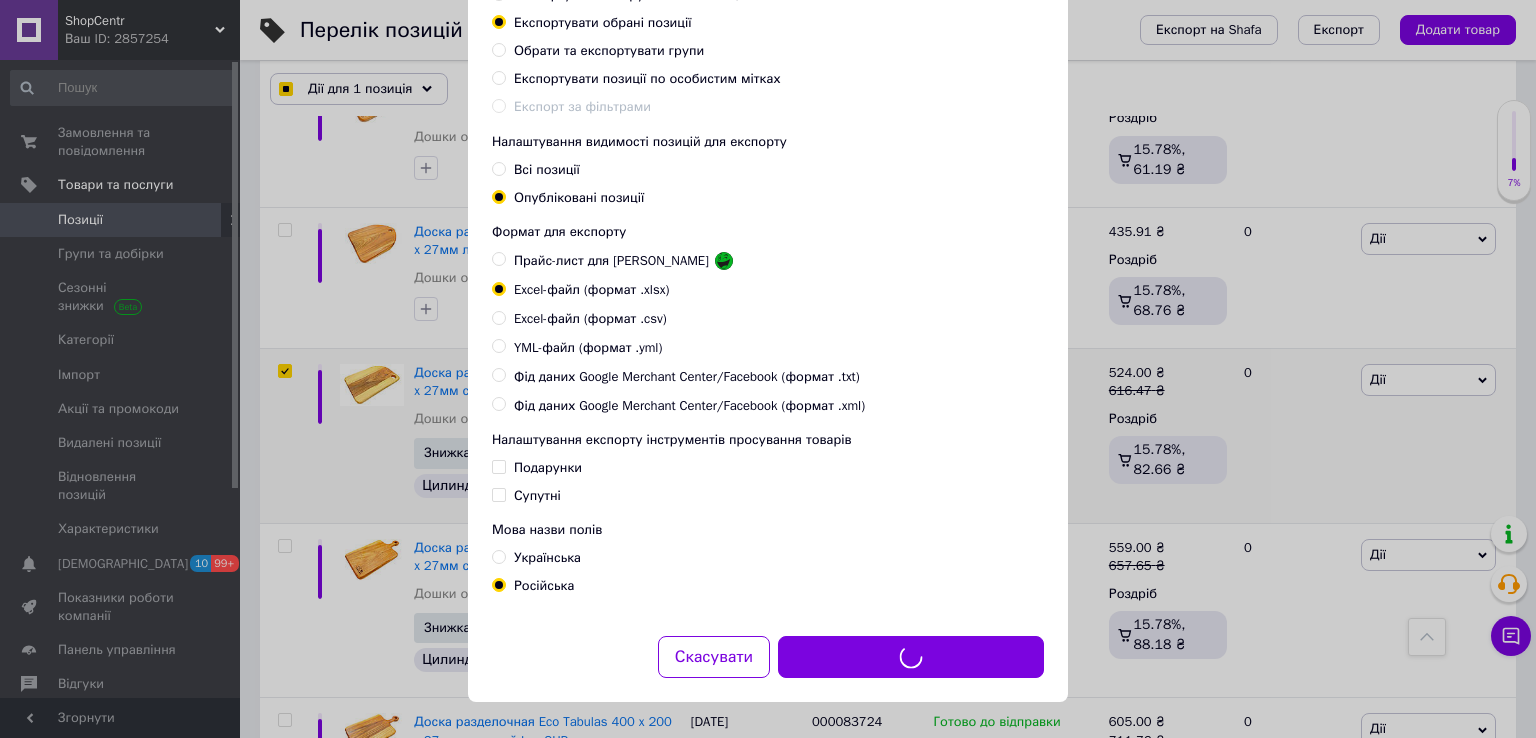 checkbox on "true" 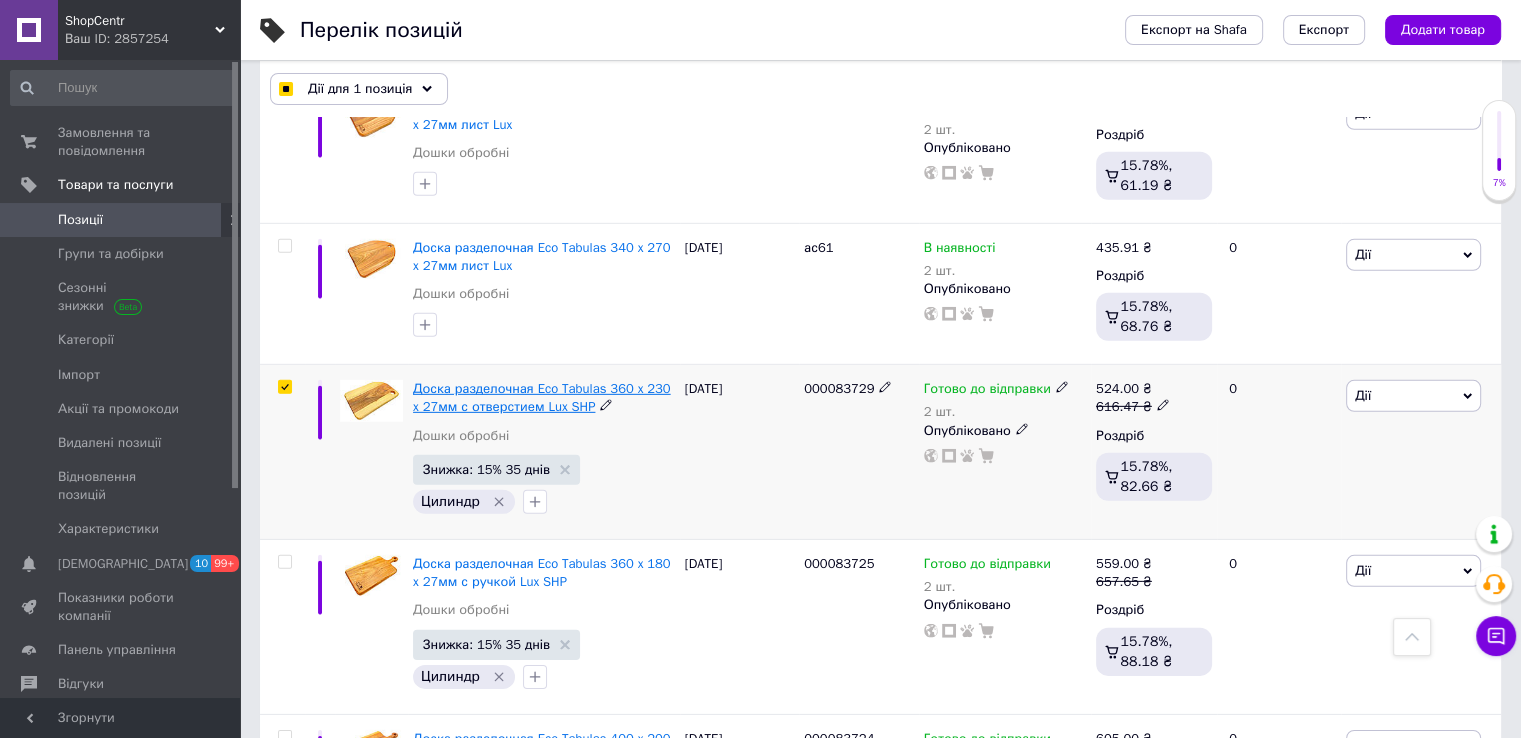 click on "Доска разделочная Eco Tabulas 360 x 230 x 27мм с отверстием Lux SHP" at bounding box center (542, 397) 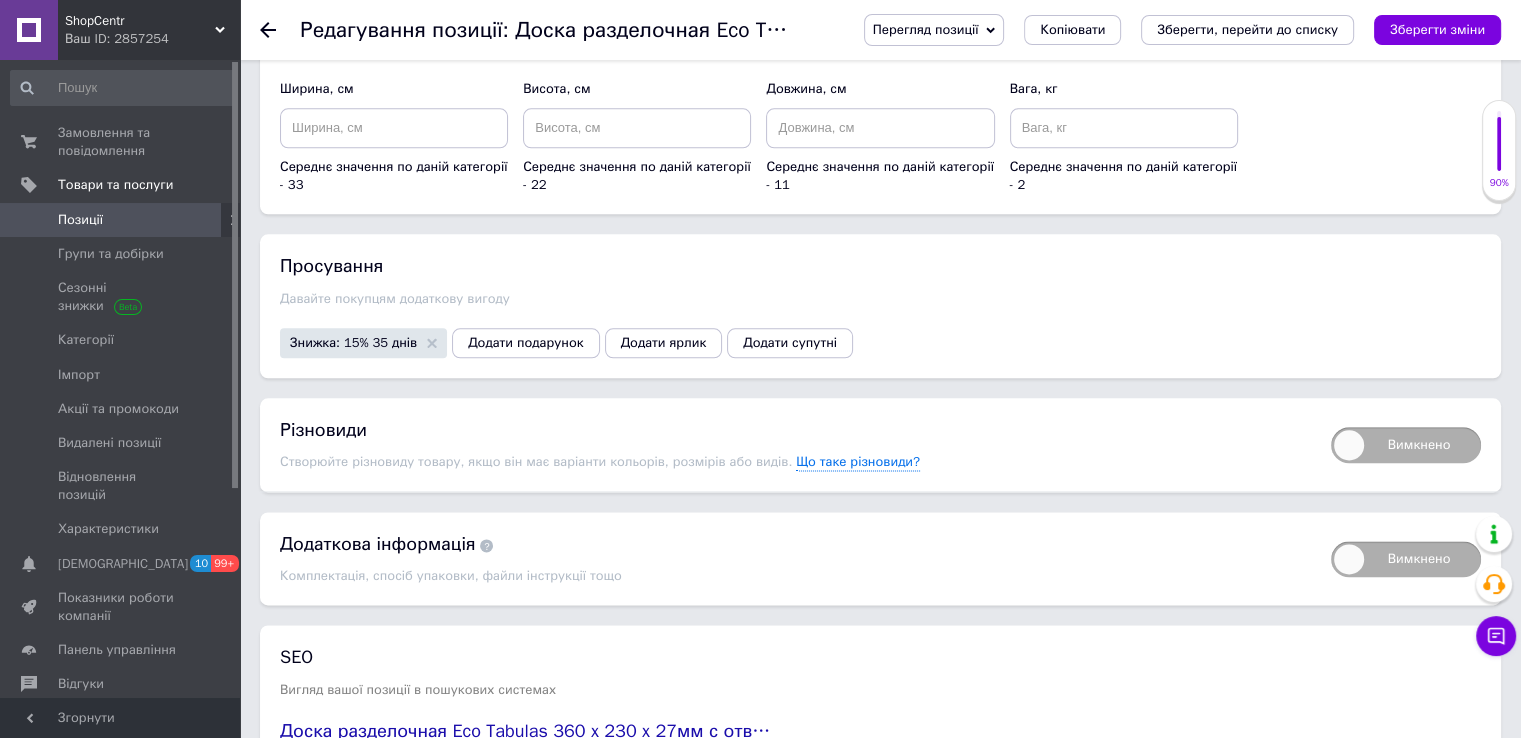 scroll, scrollTop: 2610, scrollLeft: 0, axis: vertical 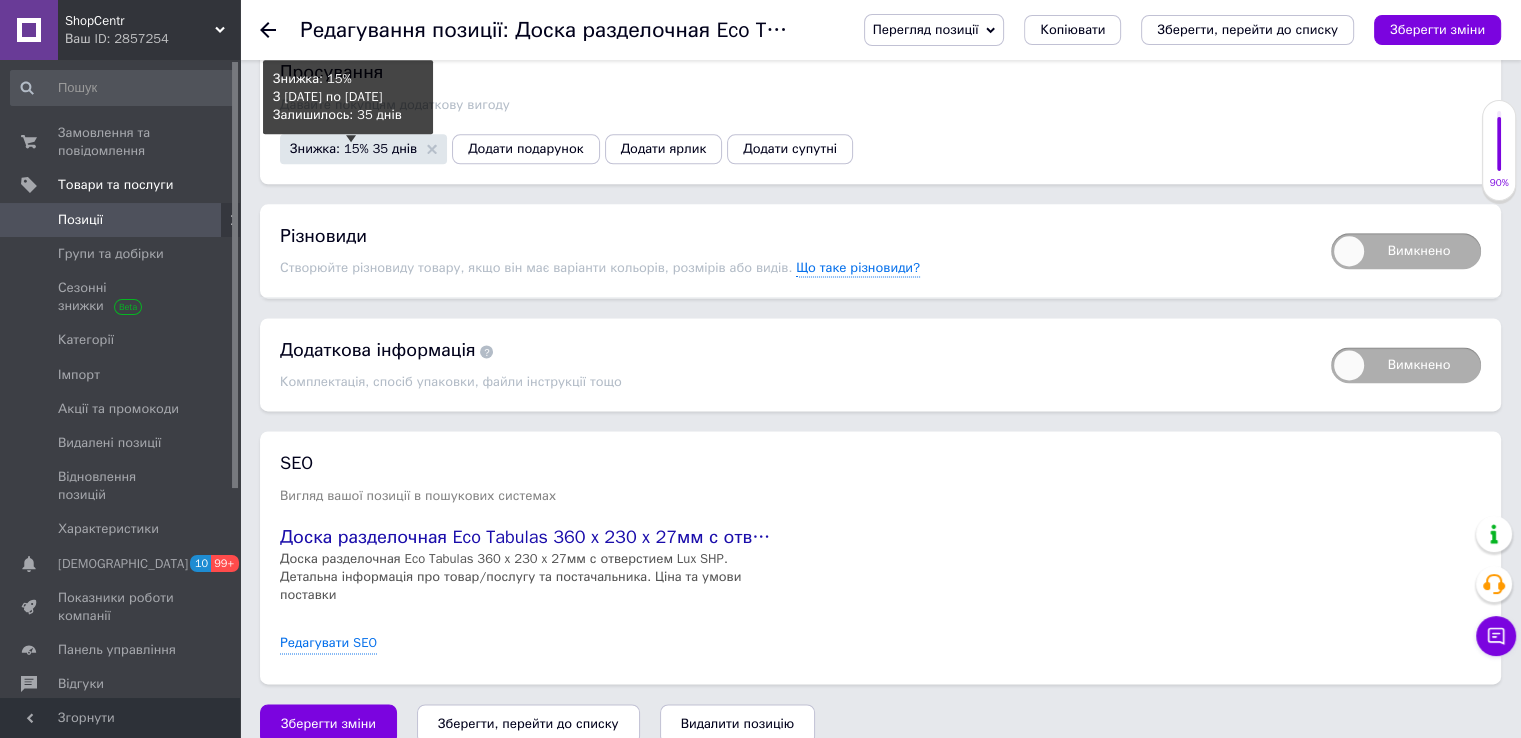 click on "Знижка: 15% 35 днів" at bounding box center [353, 148] 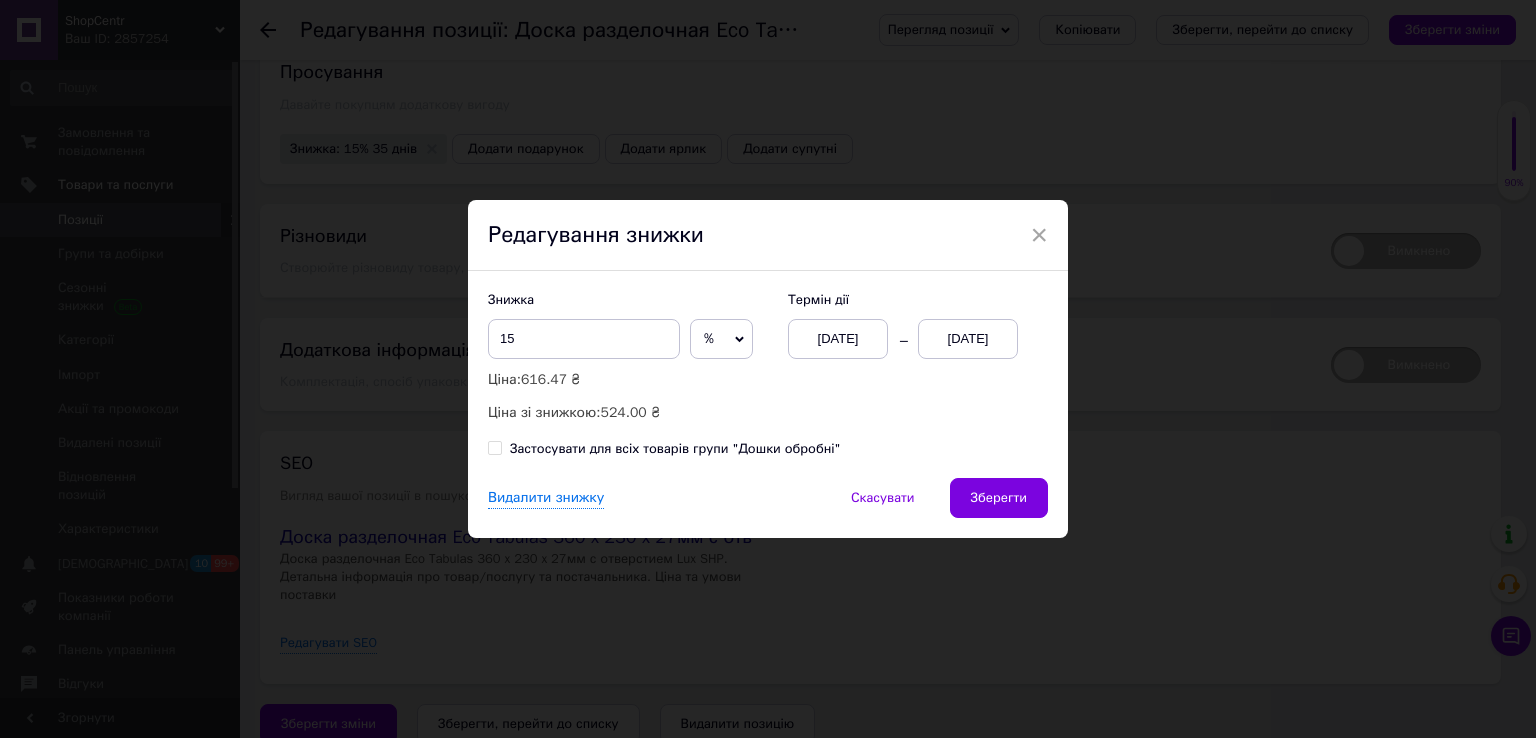 click on "[DATE]" at bounding box center (838, 339) 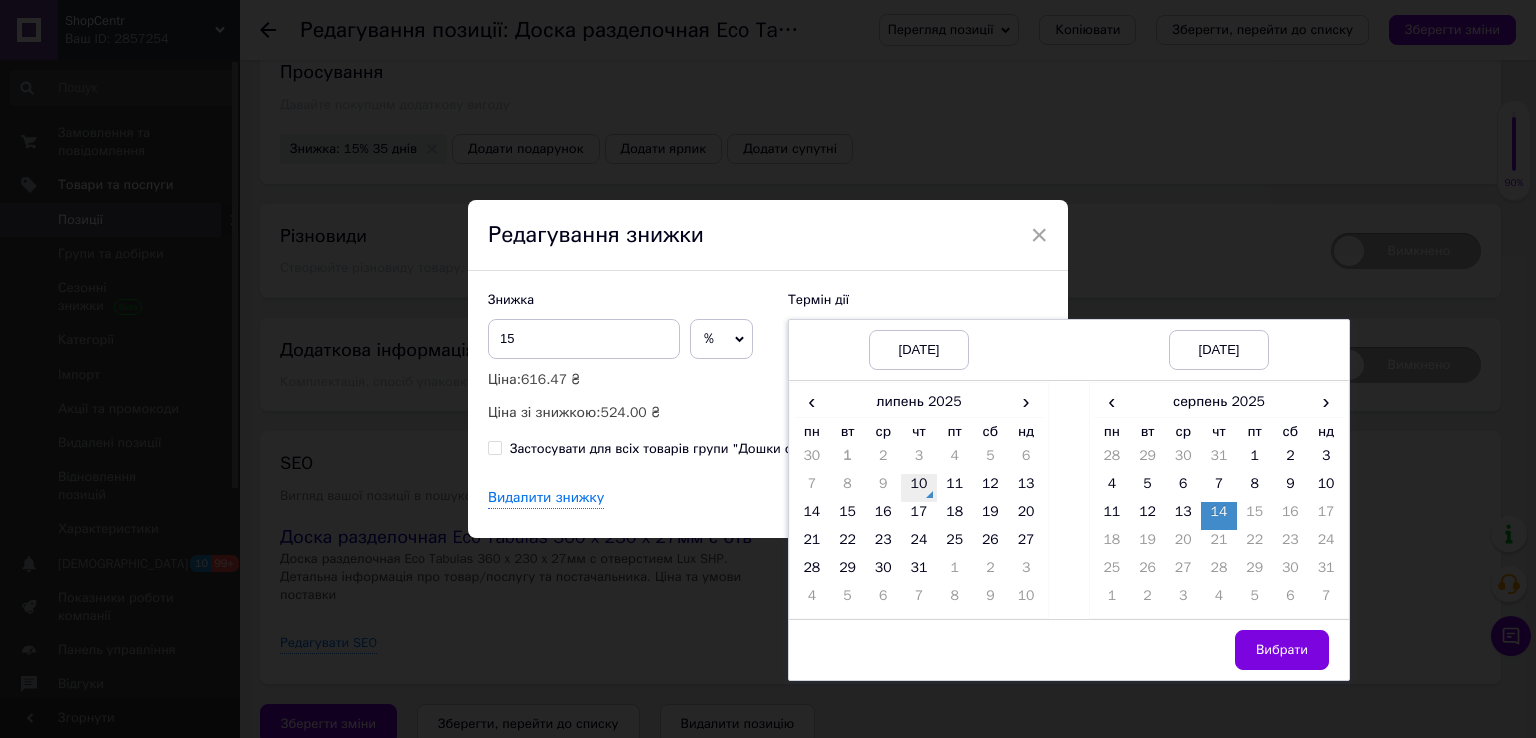 click on "10" at bounding box center (919, 488) 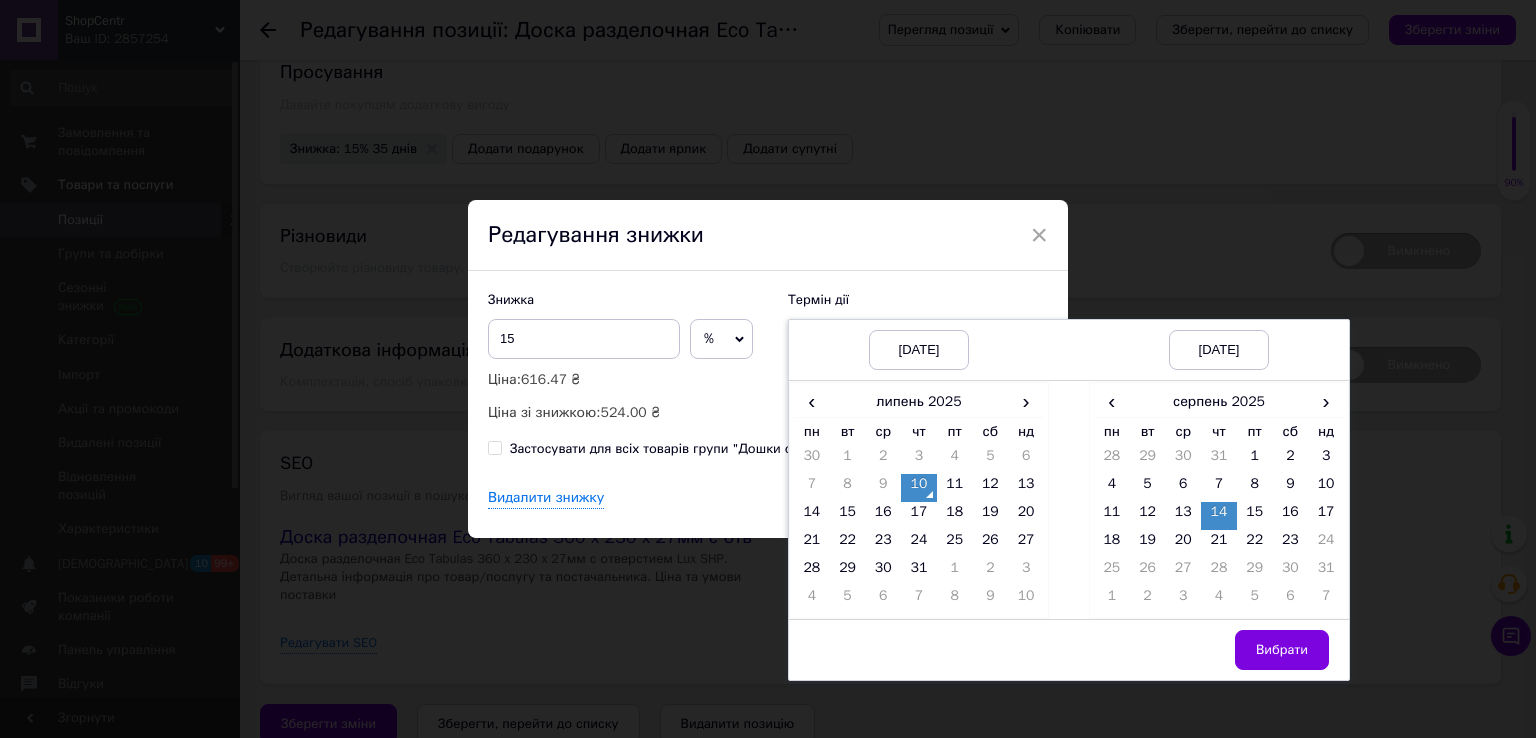 click on "× Редагування знижки Знижка 15 % ₴ Ціна:  616.47   ₴ Ціна зі знижкою:  524.00   ₴ Термін дії [DATE] [DATE] [DATE] [DATE] ‹ липень 2025 › пн вт ср чт пт сб нд 30 1 2 3 4 5 6 7 8 9 10 11 12 13 14 15 16 17 18 19 20 21 22 23 24 25 26 27 28 29 30 31 1 2 3 4 5 6 7 8 9 10 ‹ серпень 2025 › пн вт ср чт пт сб нд 28 29 30 31 1 2 3 4 5 6 7 8 9 10 11 12 13 14 15 16 17 18 19 20 21 22 23 24 25 26 27 28 29 30 31 1 2 3 4 5 6 7 Вибрати Застосувати для всіх товарів групи "Дошки обробні" Видалити знижку   Скасувати   Зберегти" at bounding box center (768, 369) 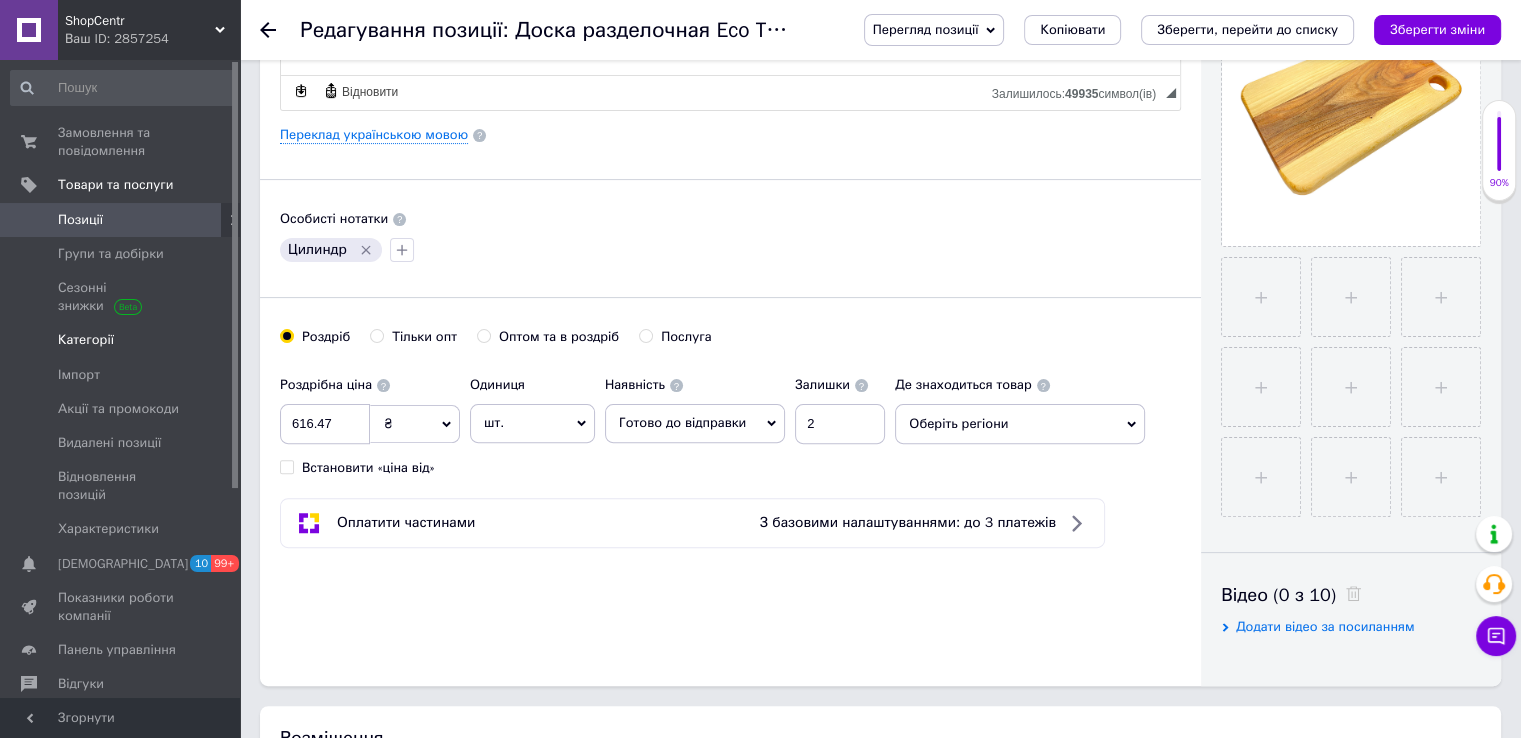 scroll, scrollTop: 0, scrollLeft: 0, axis: both 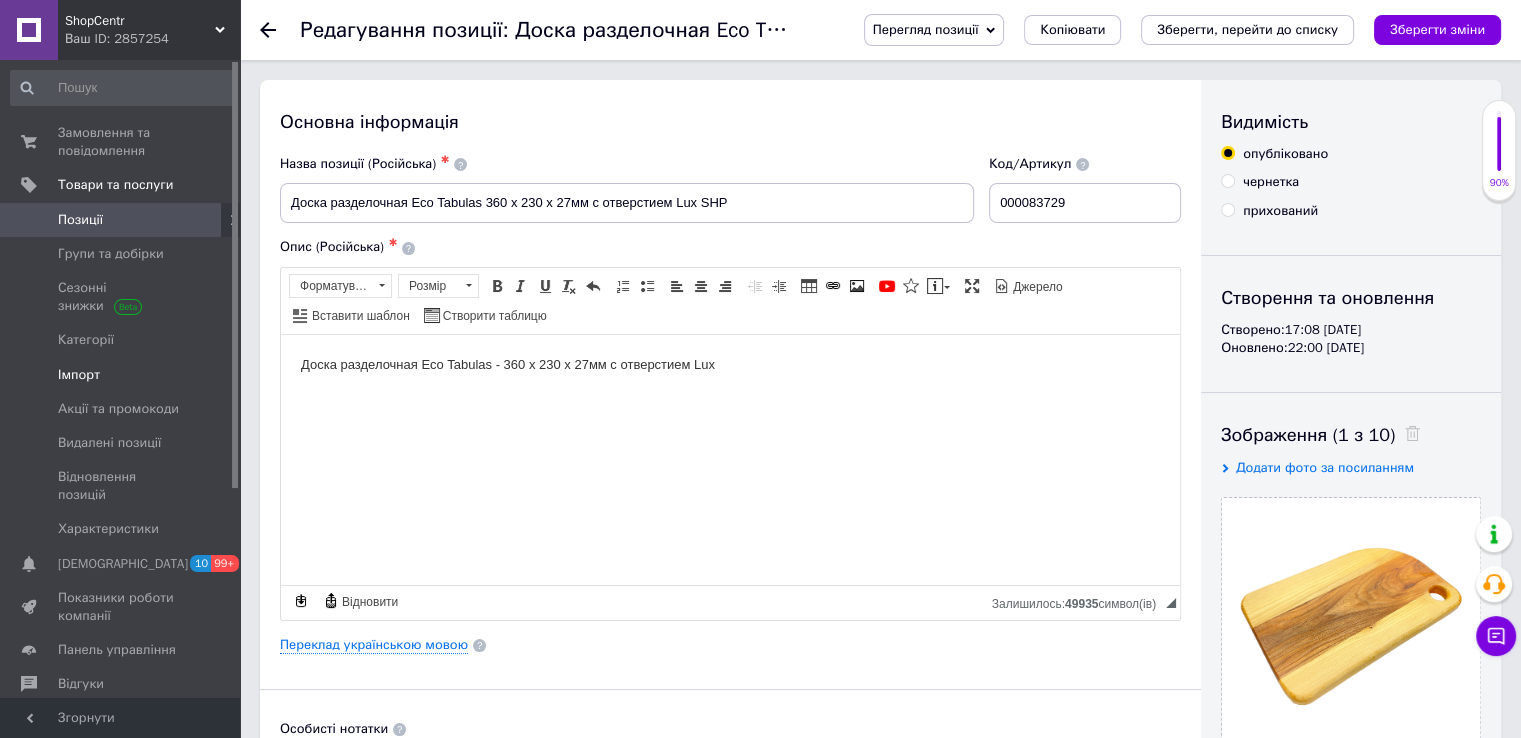 click on "Імпорт" at bounding box center (121, 375) 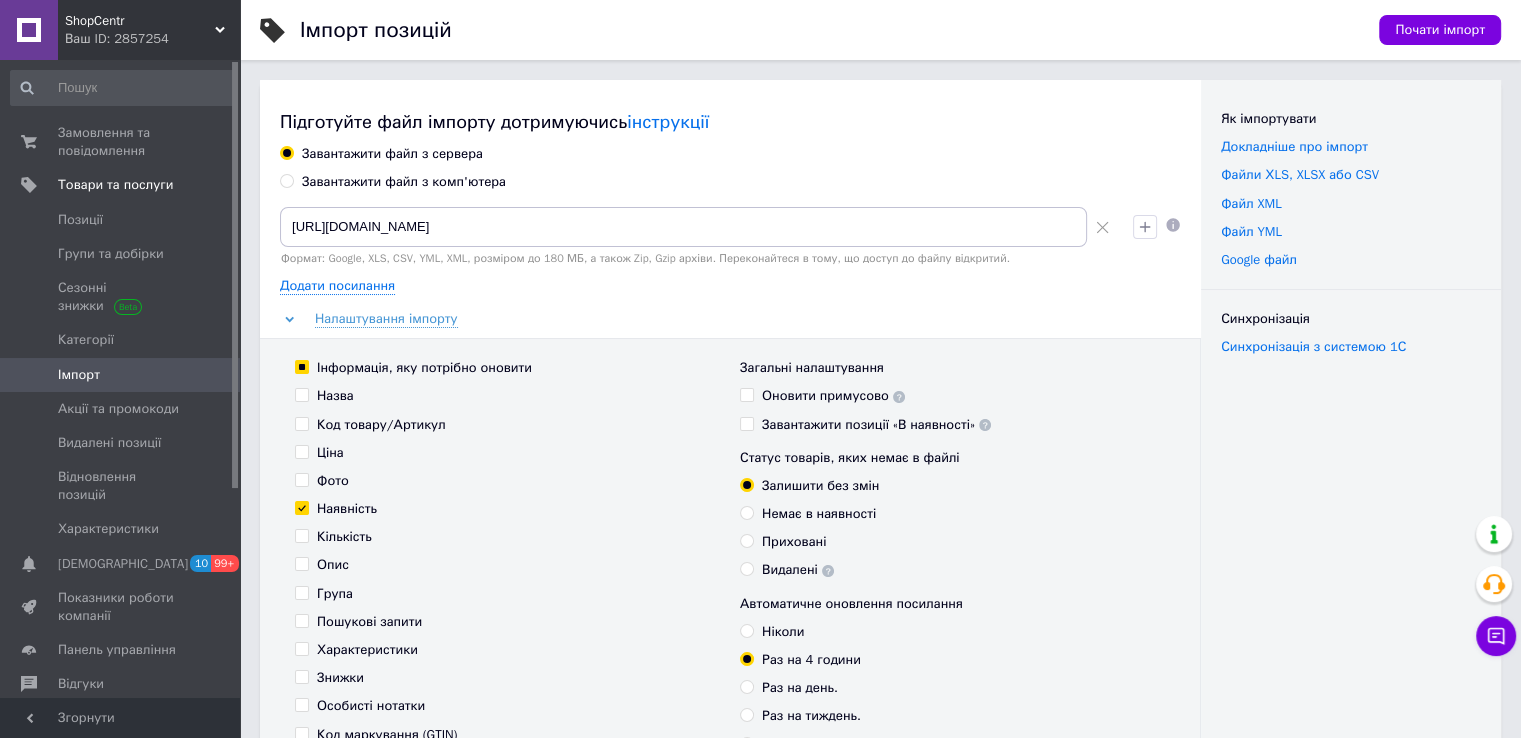 click on "Завантажити файл з комп'ютера" at bounding box center (404, 182) 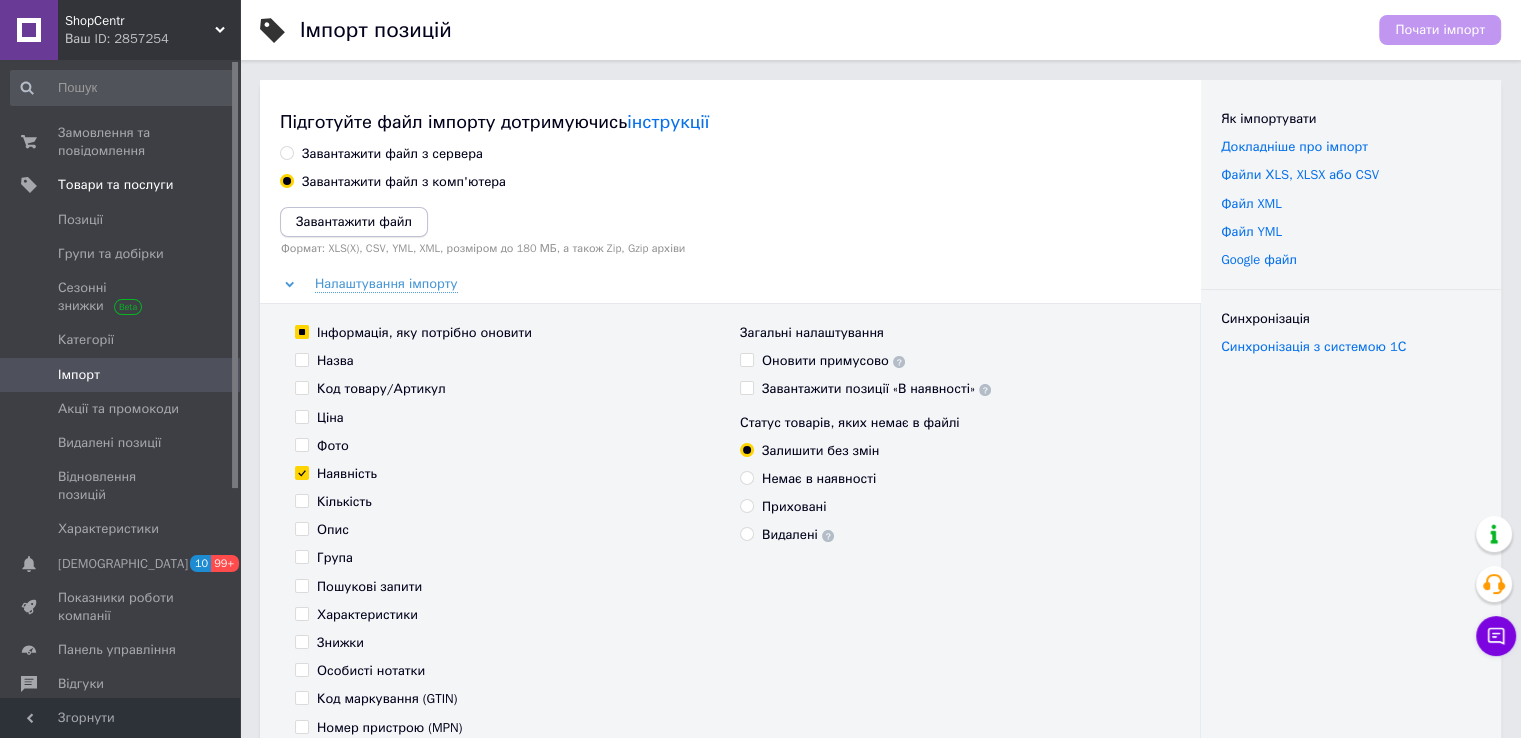 click on "Завантажити файл" at bounding box center (354, 222) 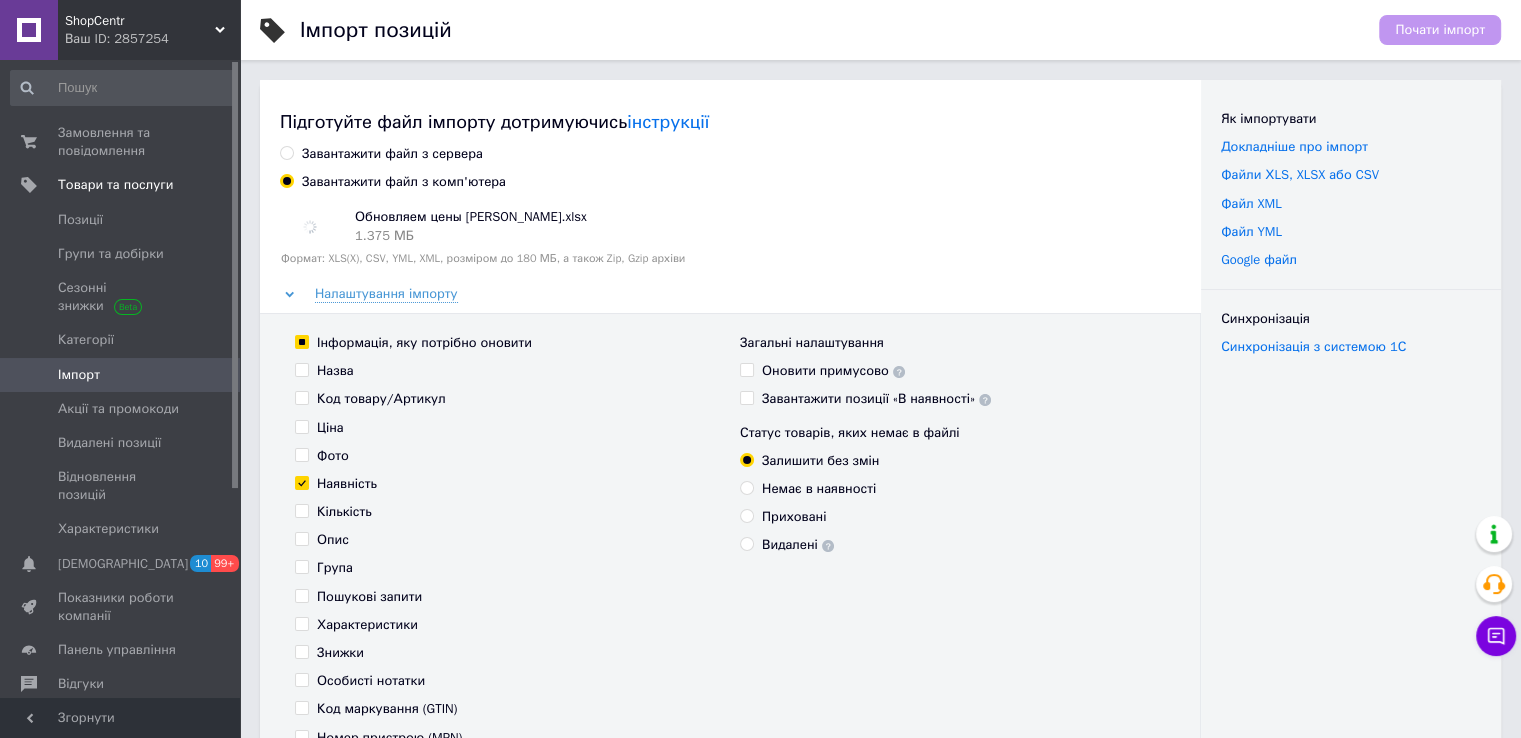 drag, startPoint x: 332, startPoint y: 424, endPoint x: 330, endPoint y: 441, distance: 17.117243 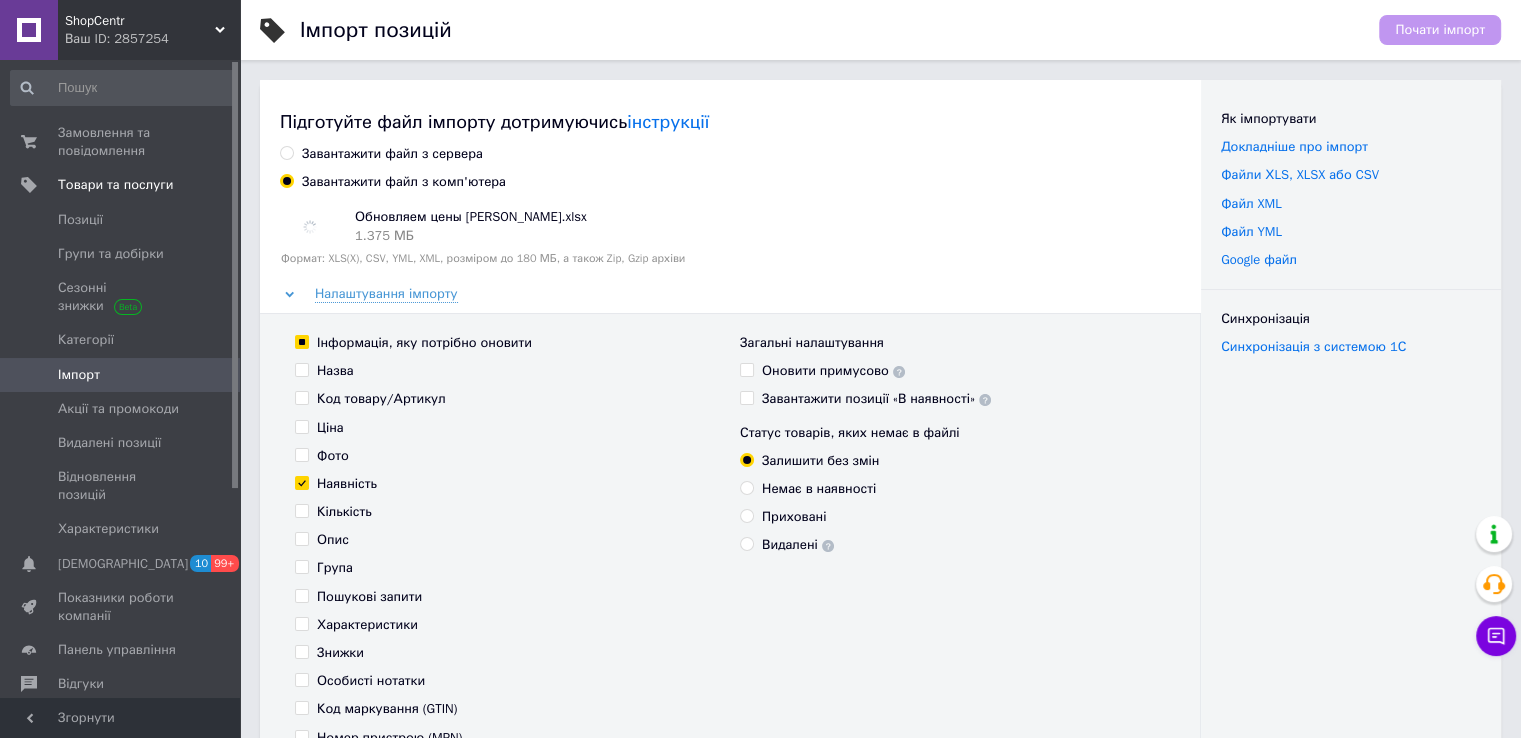 click on "Ціна" at bounding box center [330, 428] 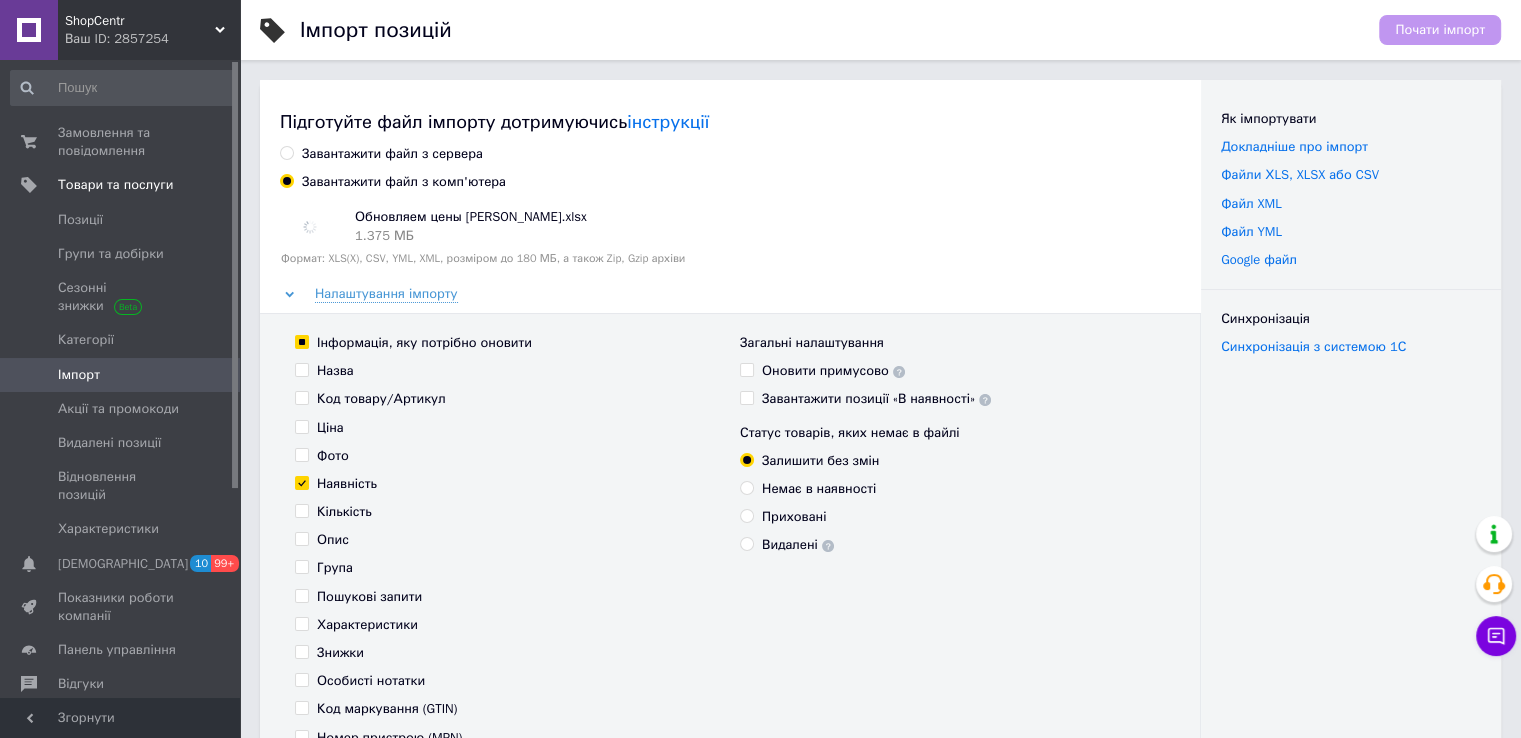 click on "Ціна" at bounding box center [301, 426] 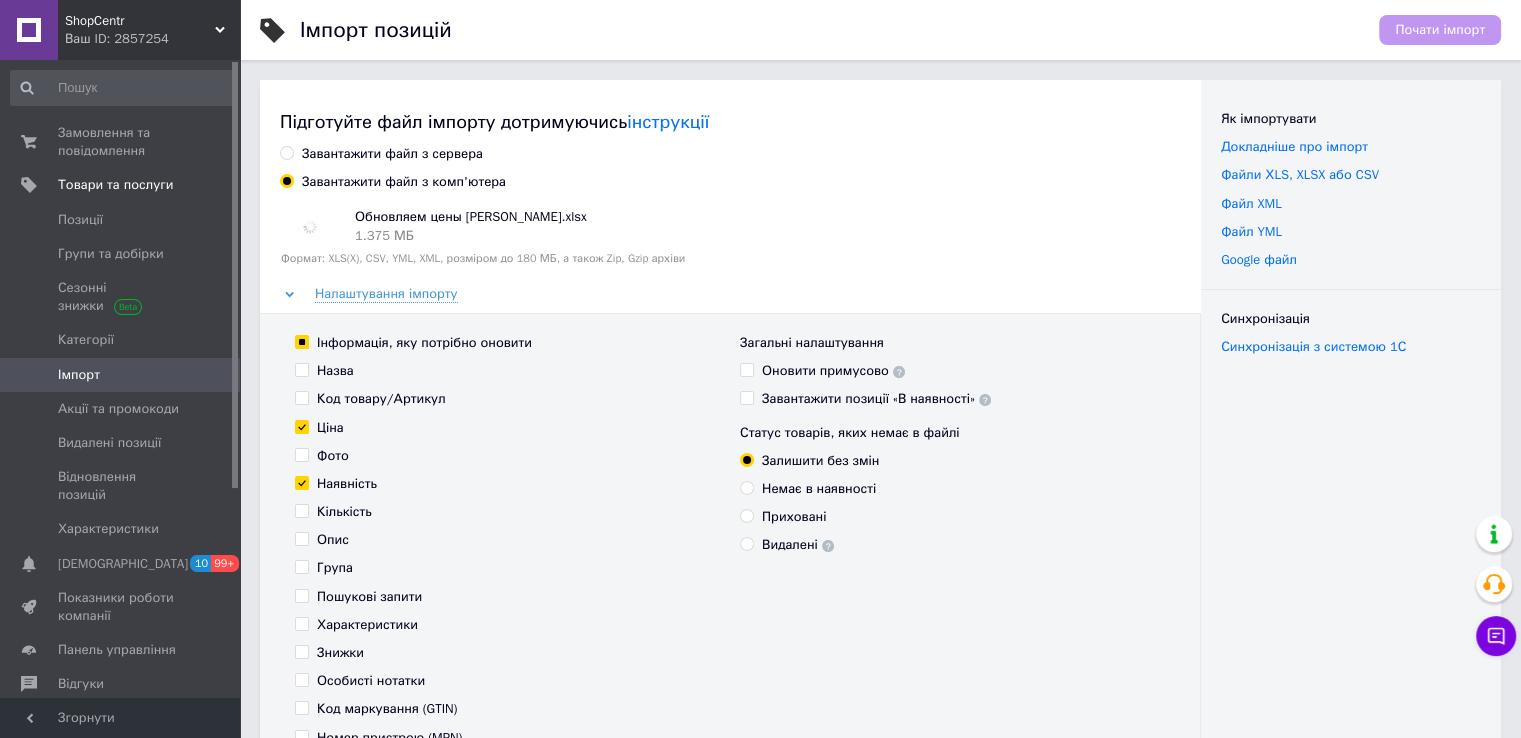 checkbox on "true" 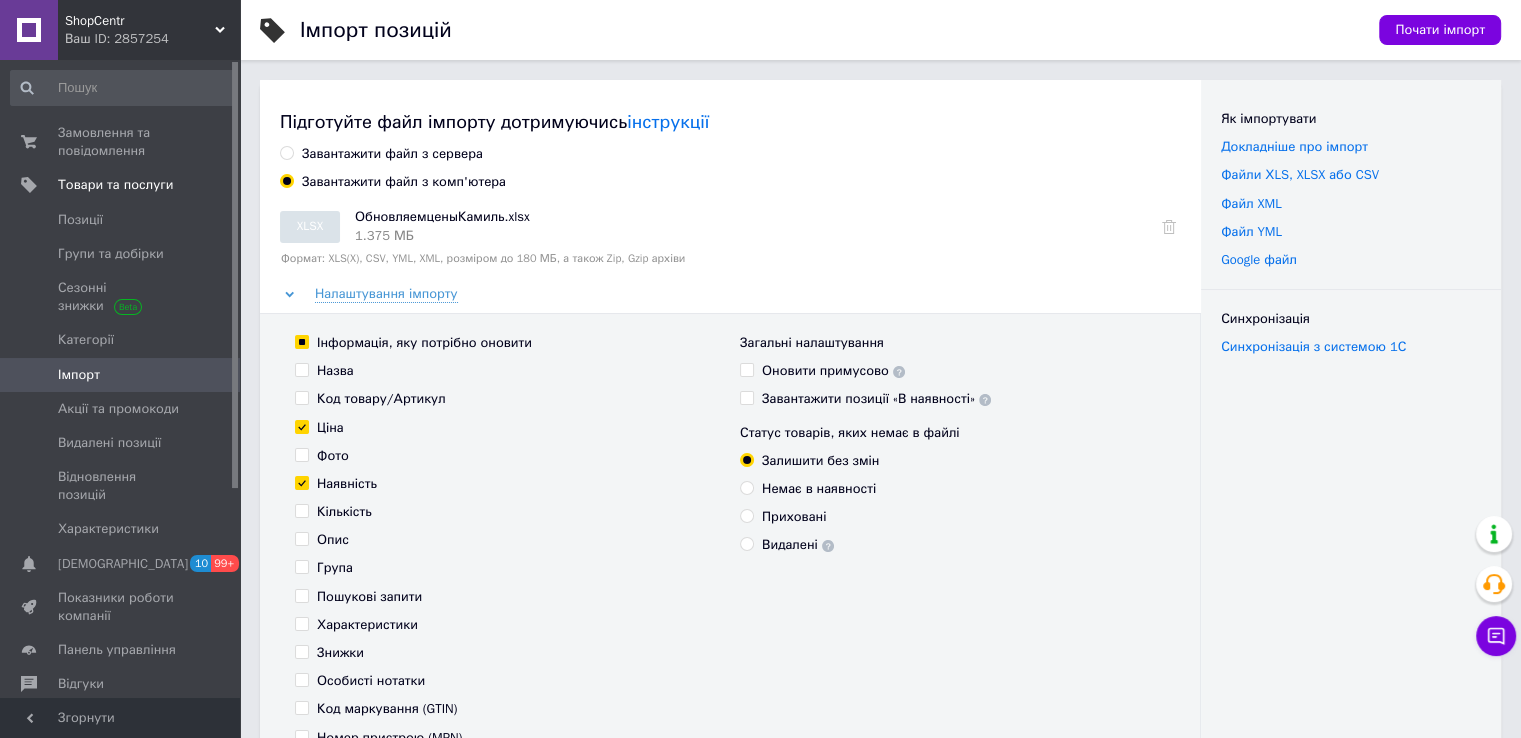 click on "Знижки" at bounding box center (340, 653) 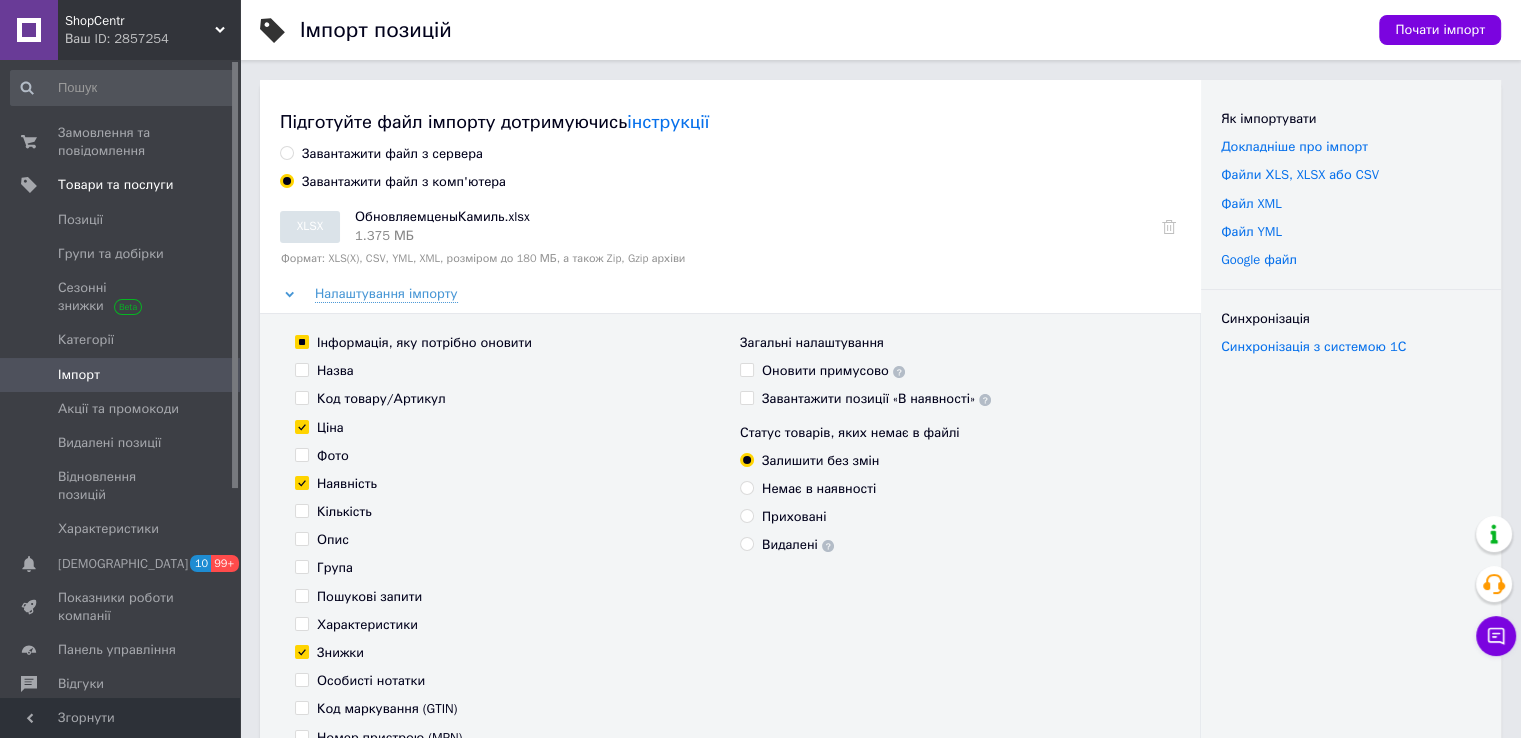 checkbox on "true" 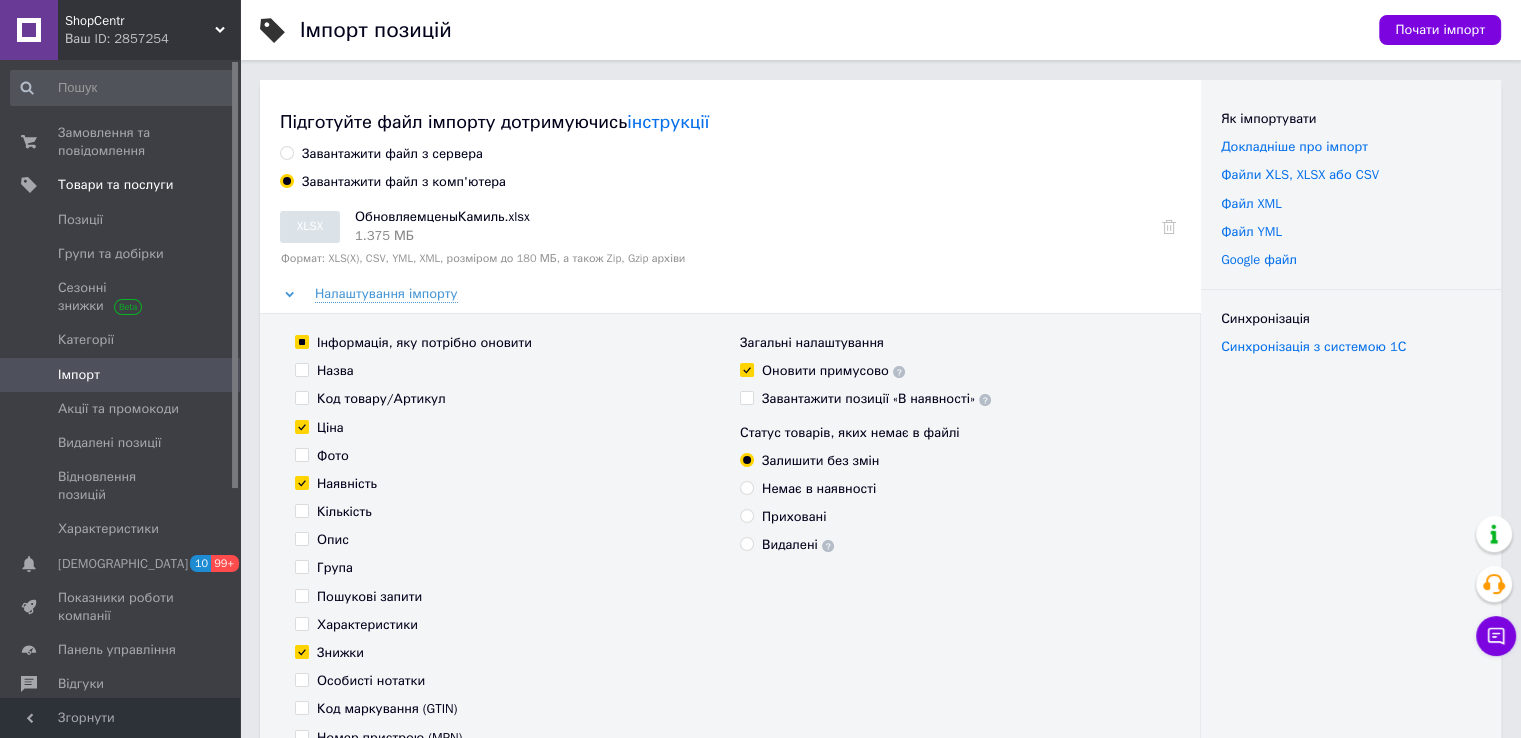 checkbox on "true" 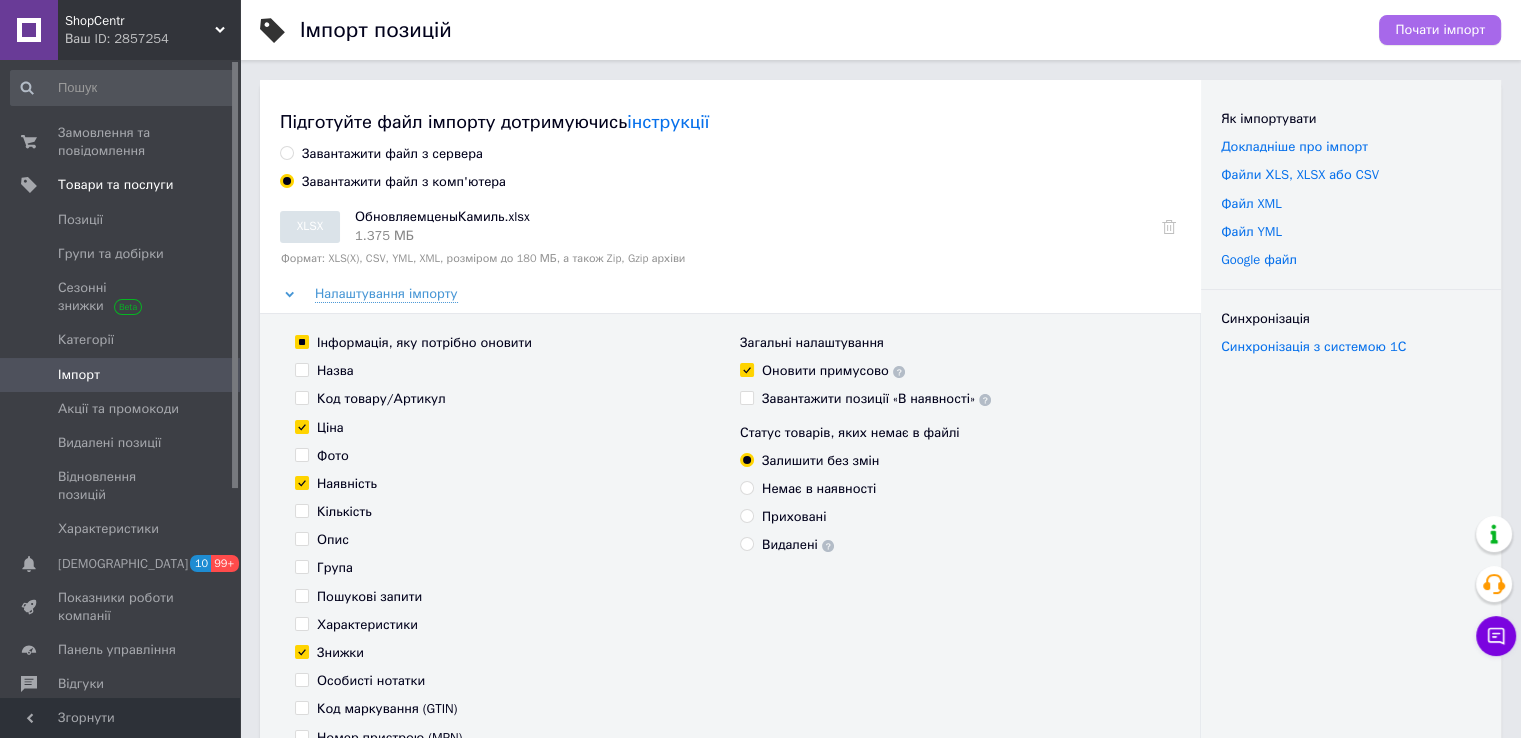 click on "Почати імпорт" at bounding box center (1440, 30) 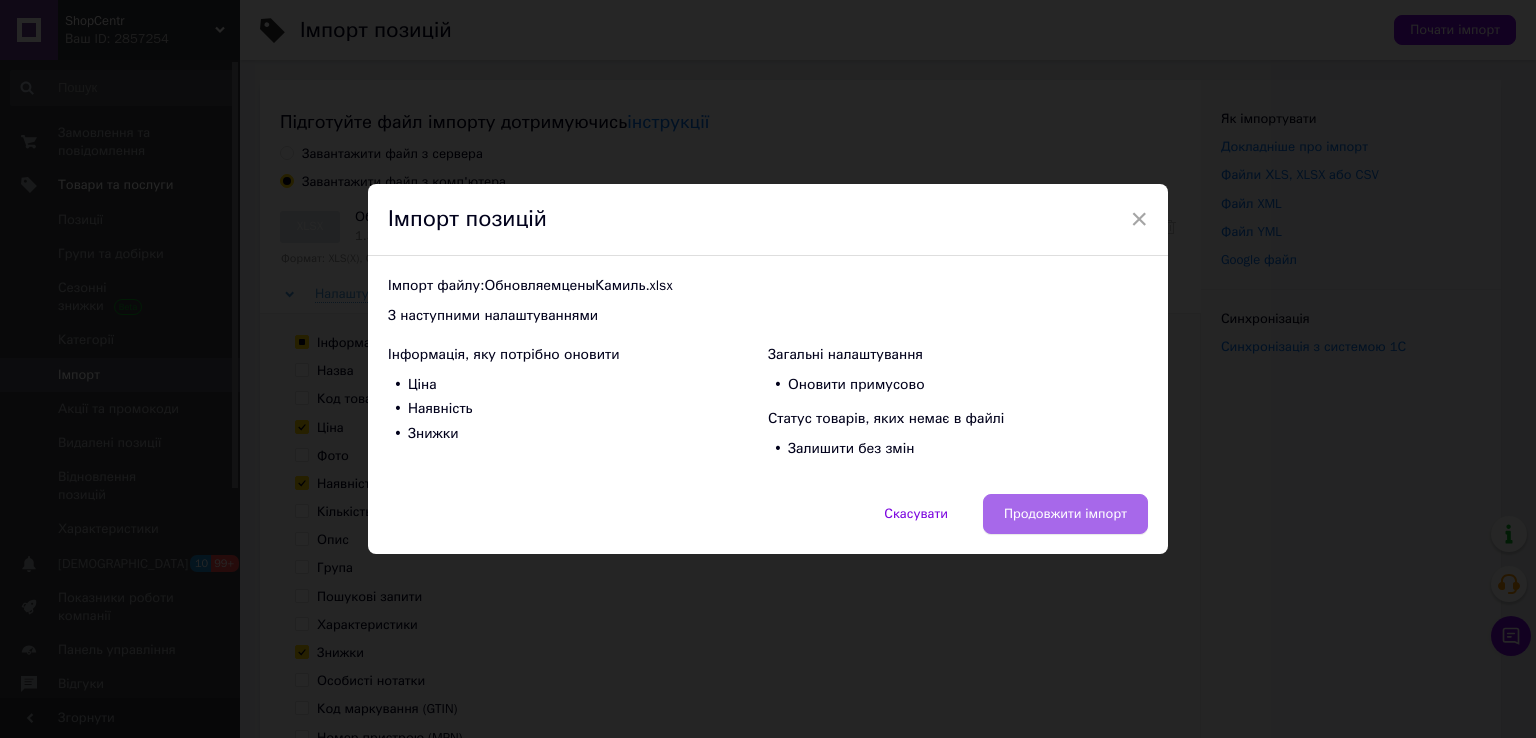 click on "Продовжити імпорт" at bounding box center (1065, 514) 